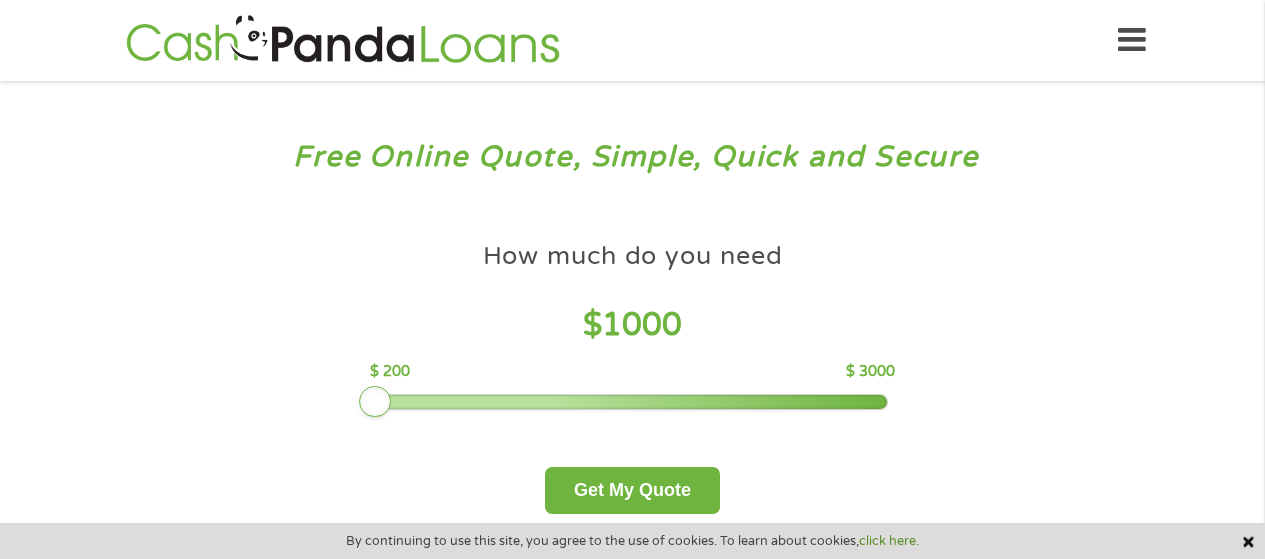 scroll, scrollTop: 0, scrollLeft: 0, axis: both 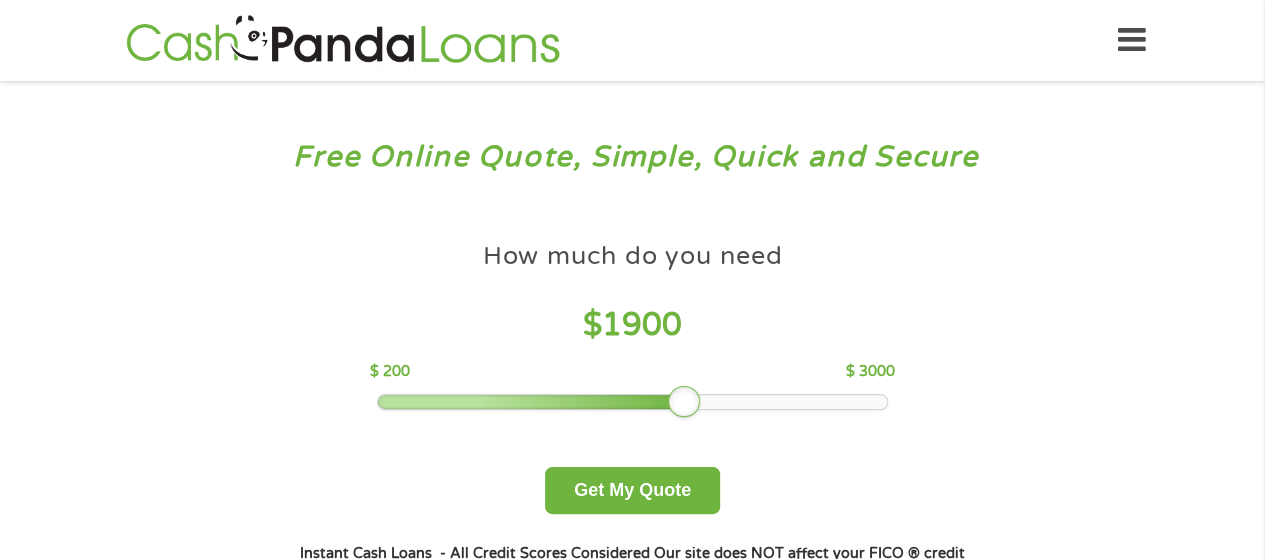 drag, startPoint x: 528, startPoint y: 393, endPoint x: 698, endPoint y: 397, distance: 170.04706 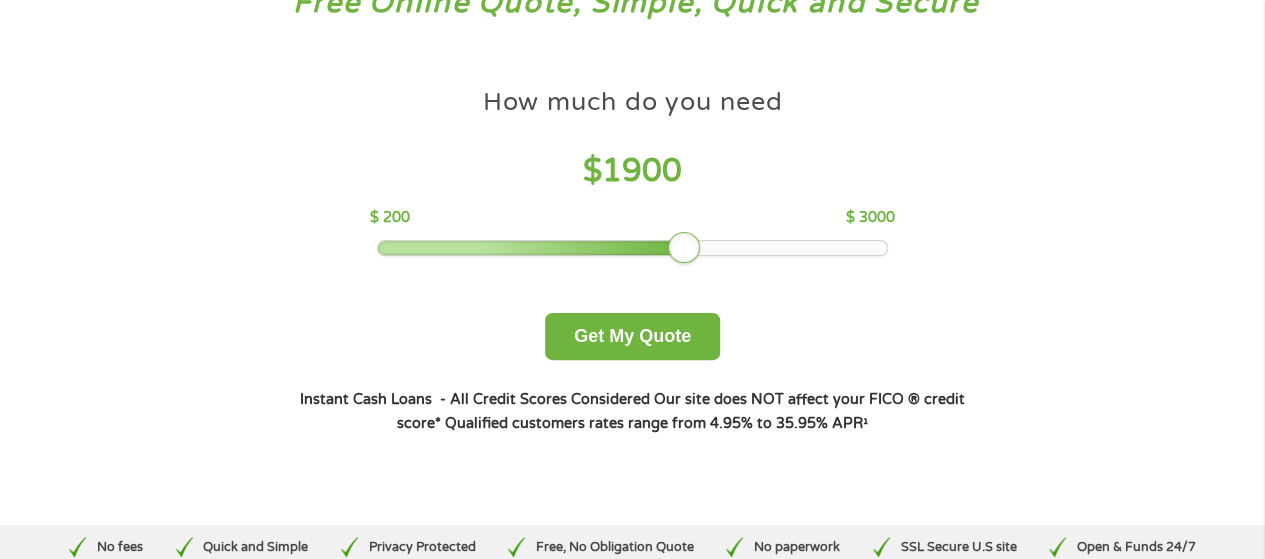 scroll, scrollTop: 200, scrollLeft: 0, axis: vertical 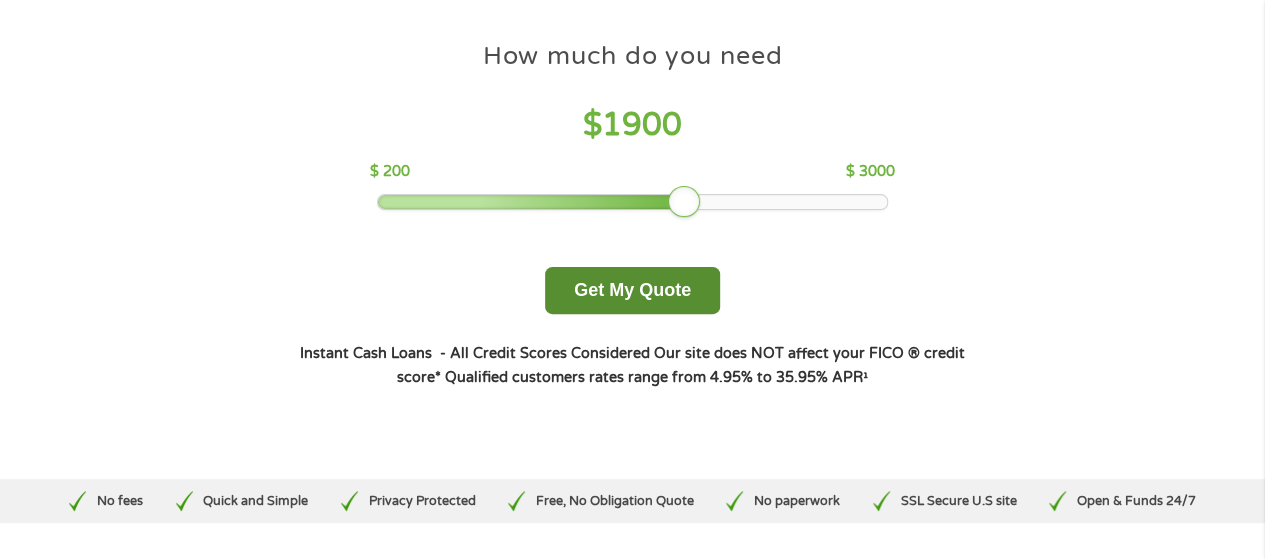 click on "Get My Quote" at bounding box center (632, 290) 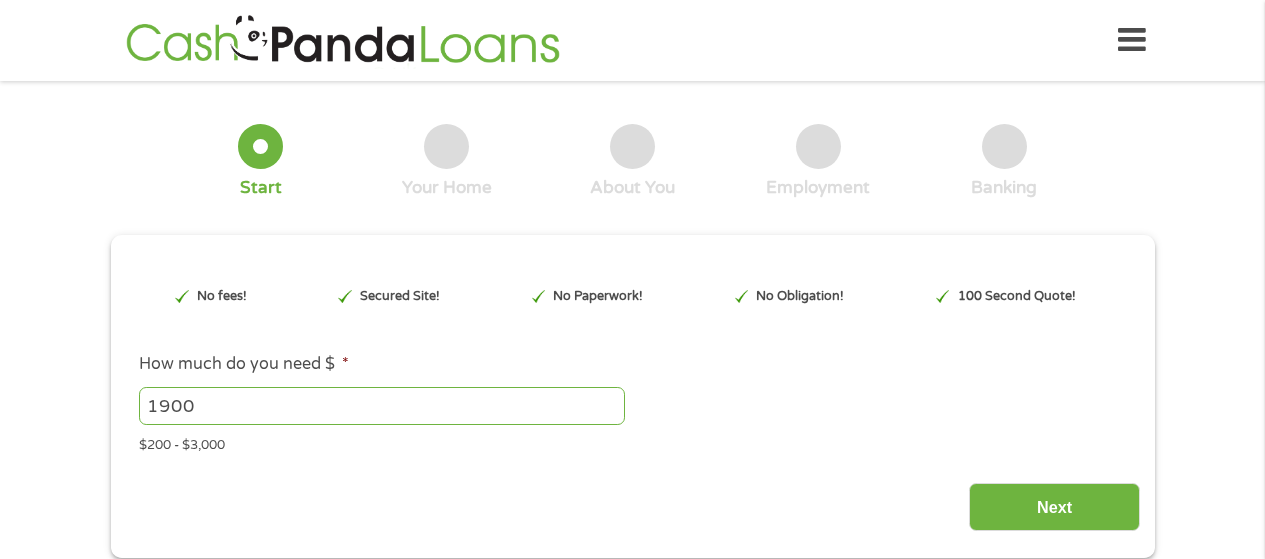 scroll, scrollTop: 0, scrollLeft: 0, axis: both 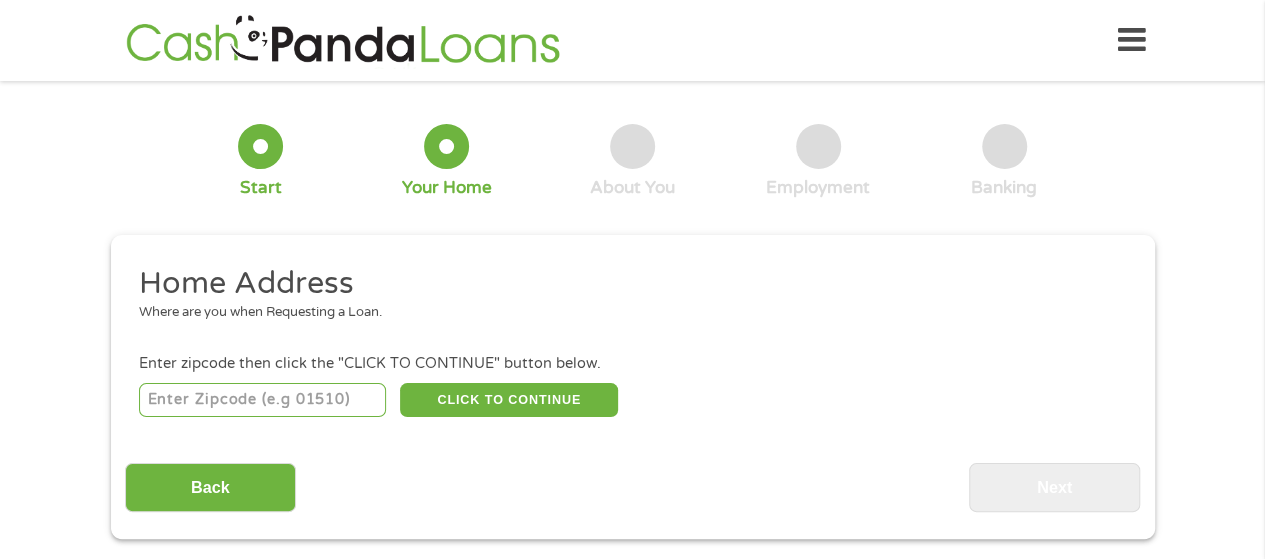 click at bounding box center (262, 400) 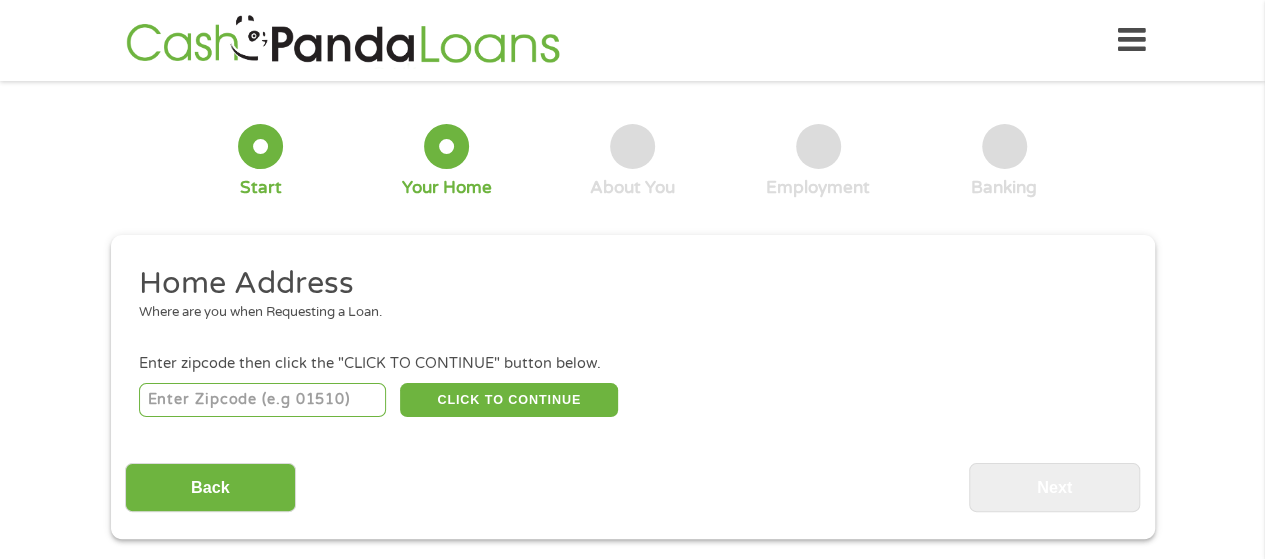 type on "[POSTAL_CODE]" 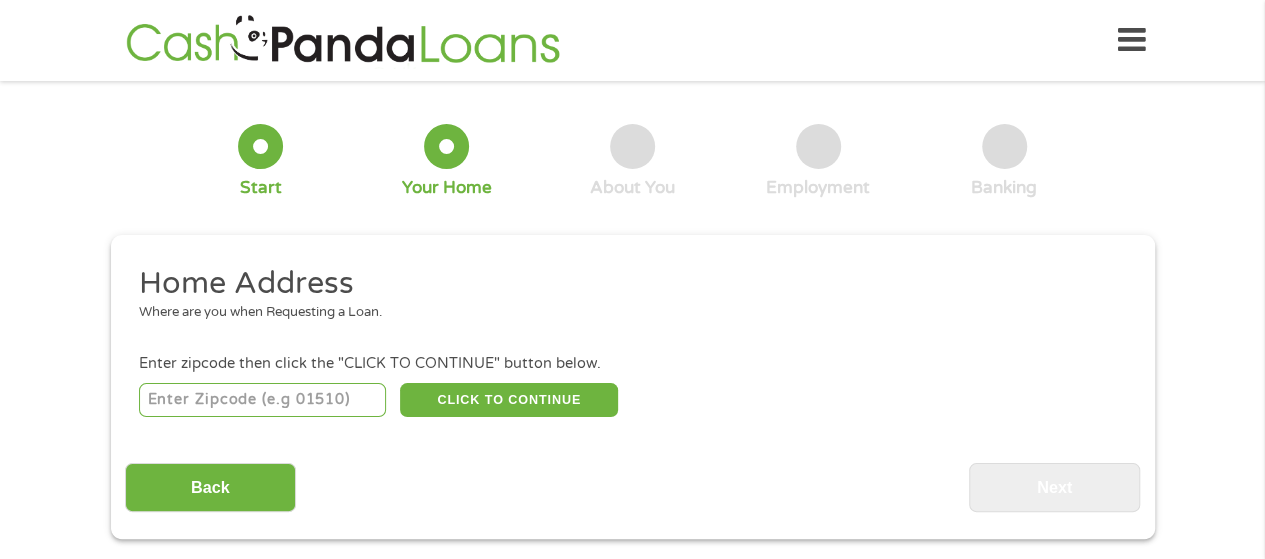 select on "North Carolina" 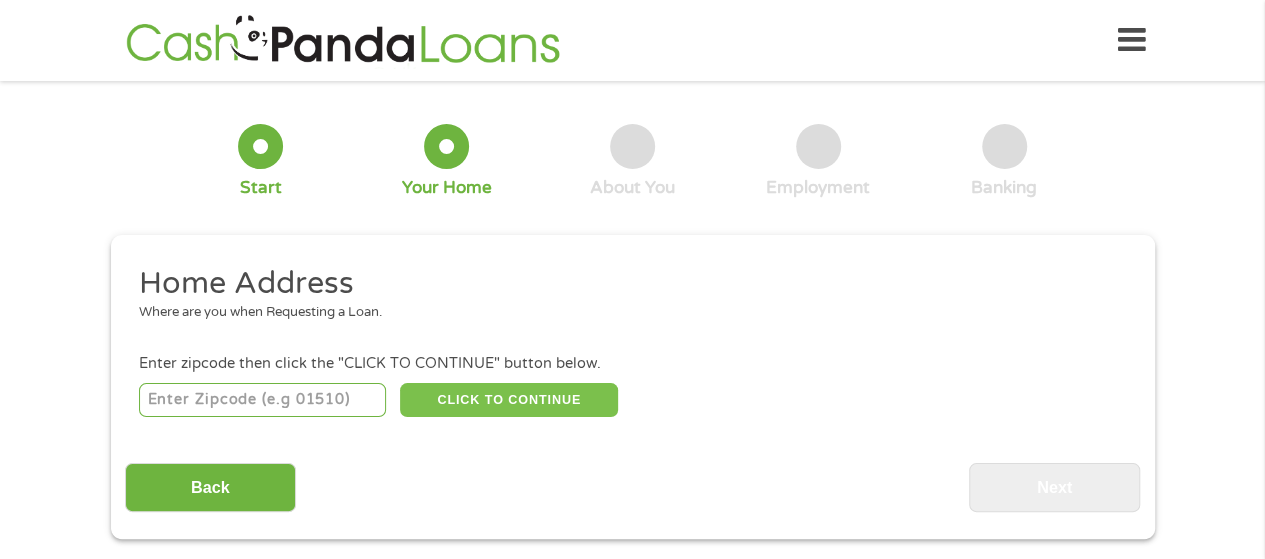 click on "CLICK TO CONTINUE" at bounding box center [509, 400] 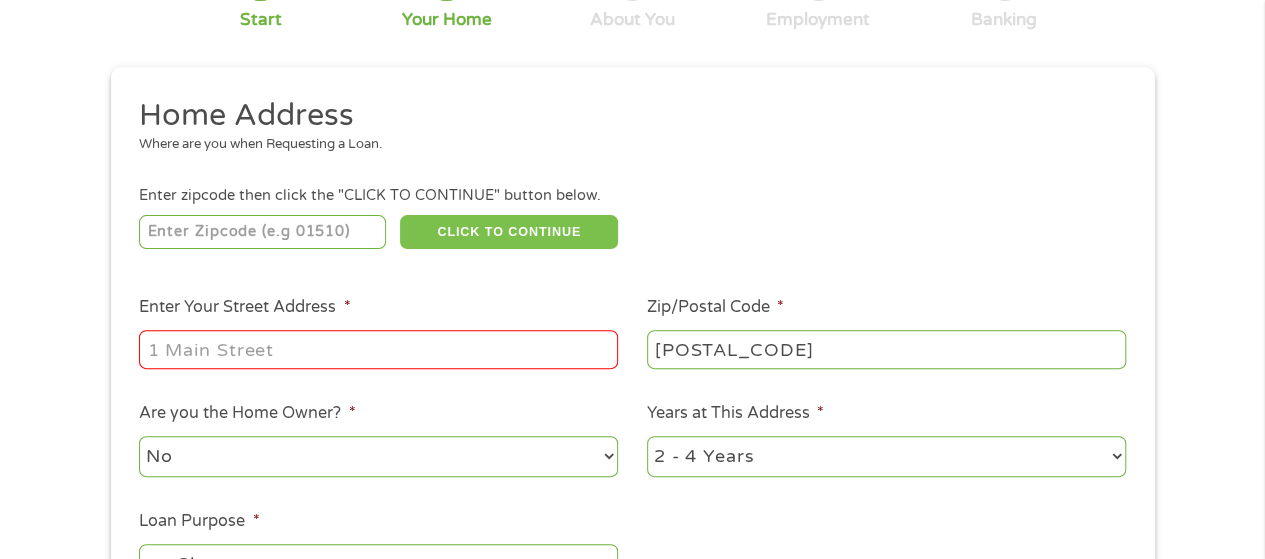 scroll, scrollTop: 200, scrollLeft: 0, axis: vertical 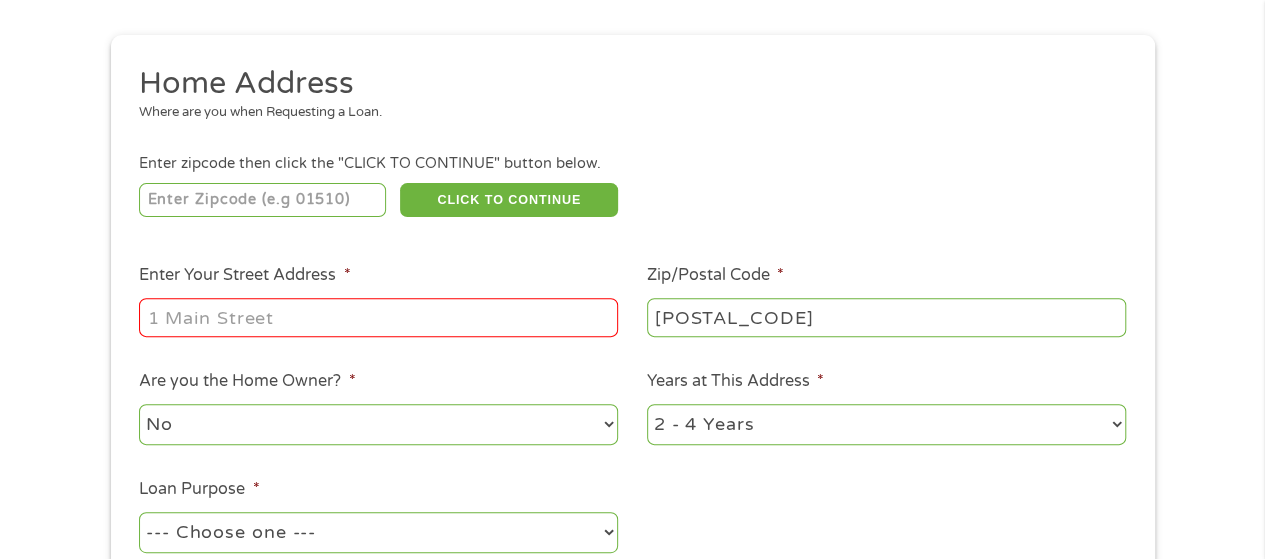 click on "Enter Your Street Address *" at bounding box center (378, 317) 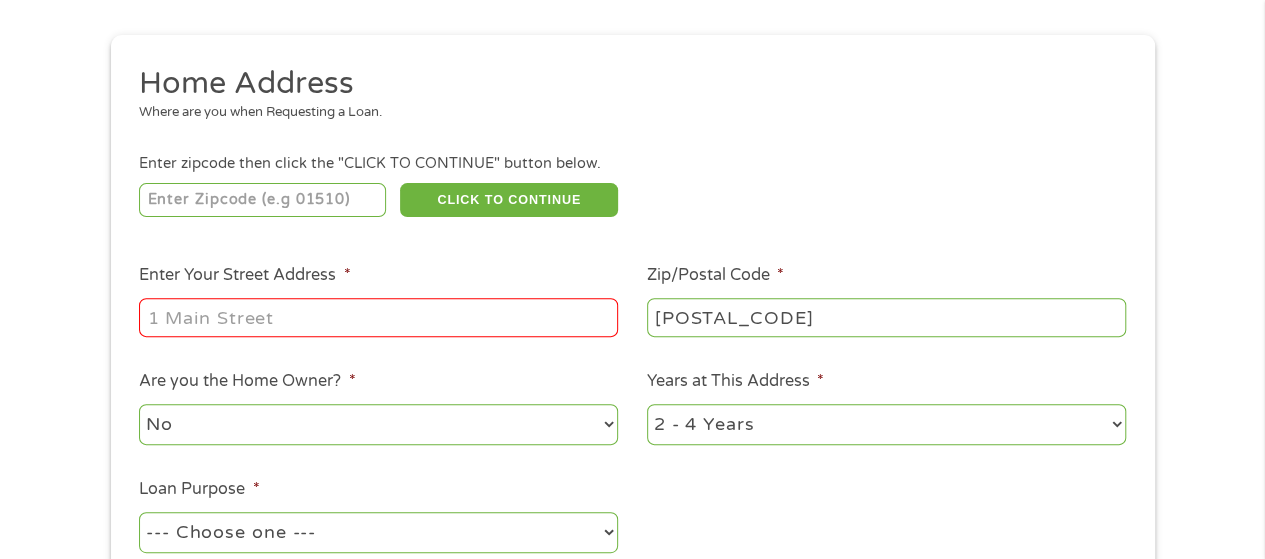 type on "[NUMBER] [STREET]" 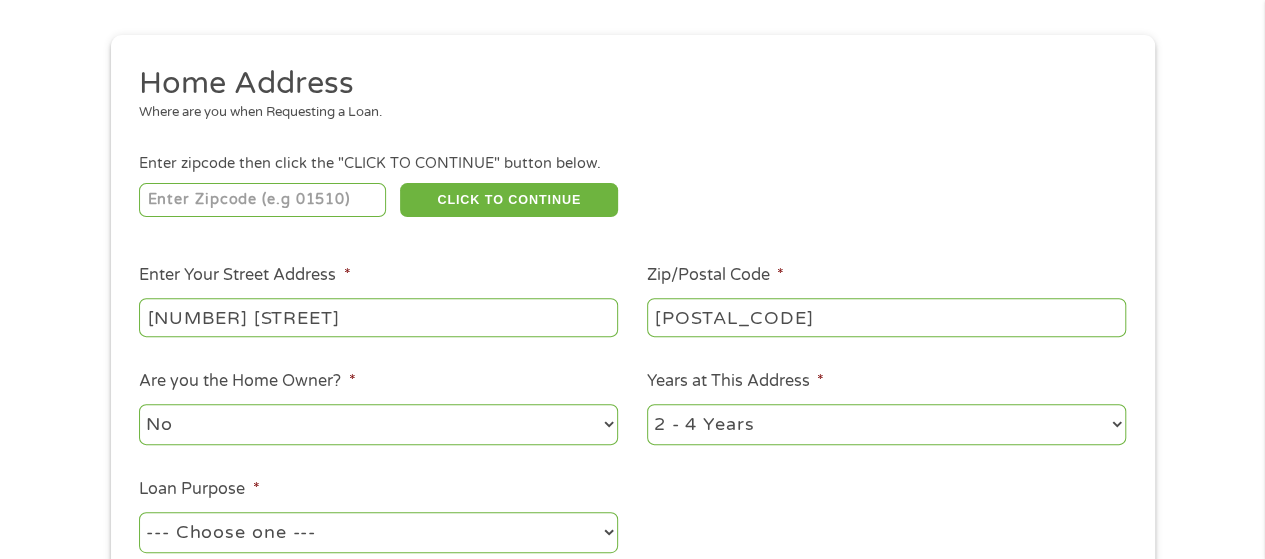 click on "1 Year or less 1 - 2 Years 2 - 4 Years Over 4 Years" at bounding box center (886, 424) 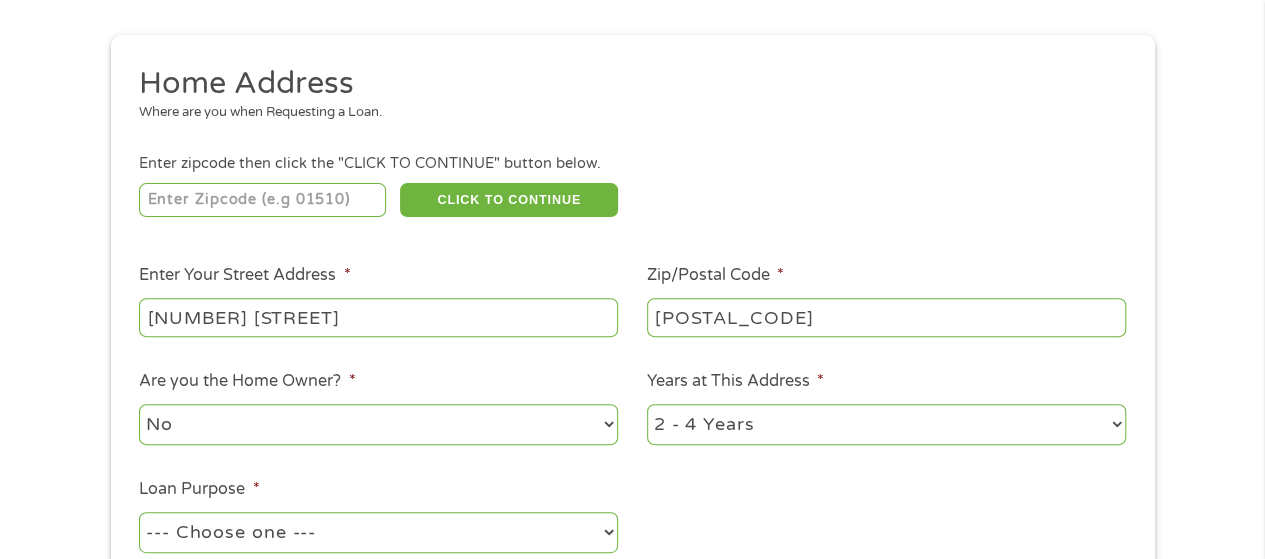 select on "60months" 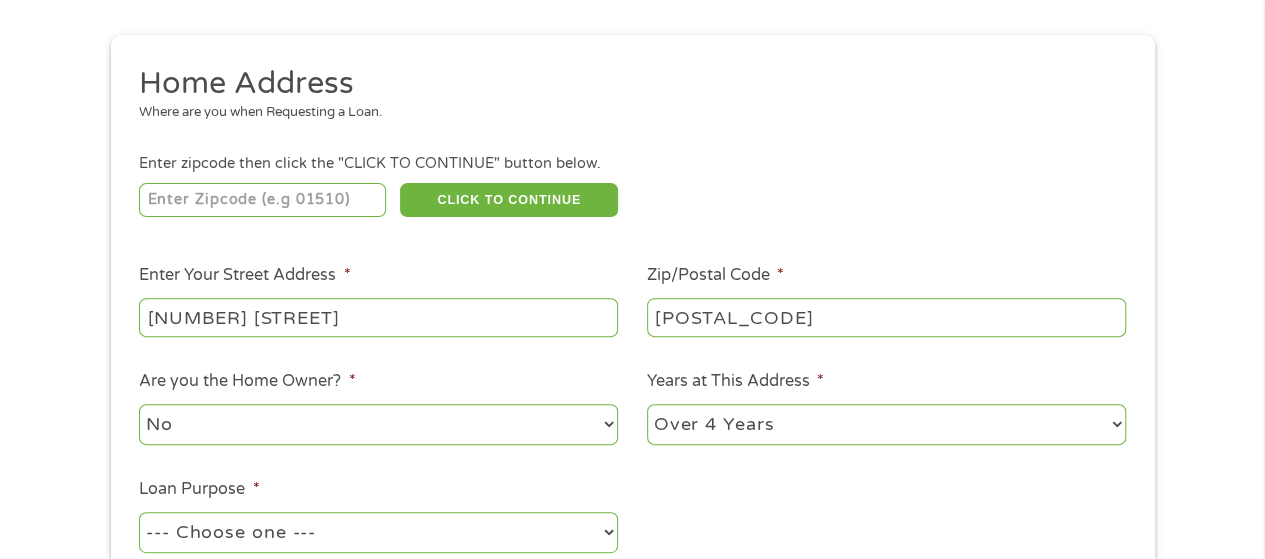 click on "1 Year or less 1 - 2 Years 2 - 4 Years Over 4 Years" at bounding box center [886, 424] 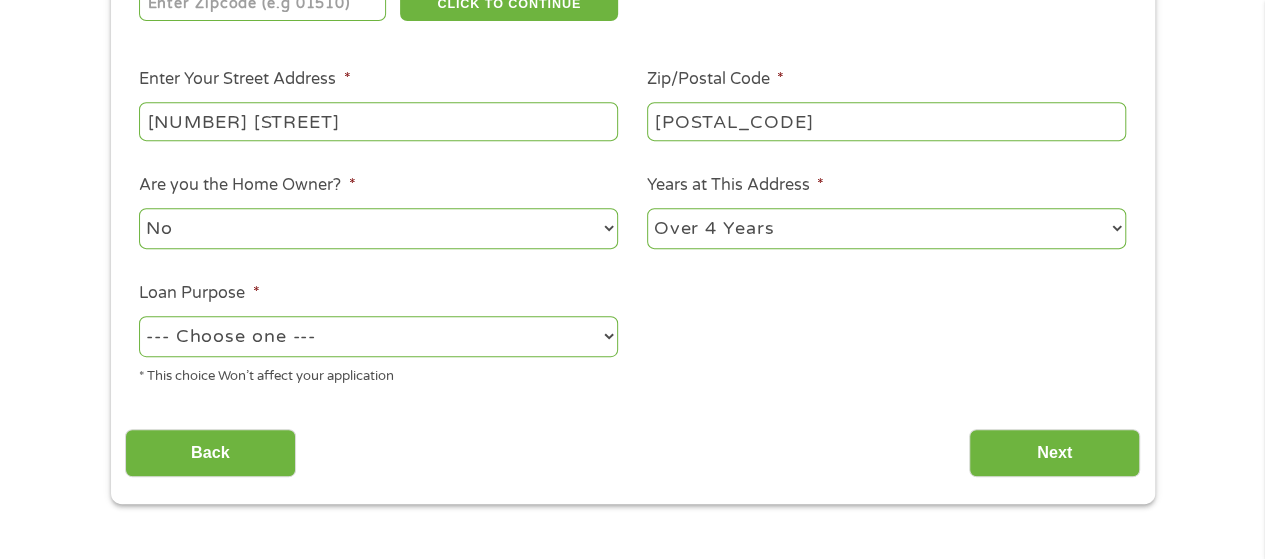 scroll, scrollTop: 400, scrollLeft: 0, axis: vertical 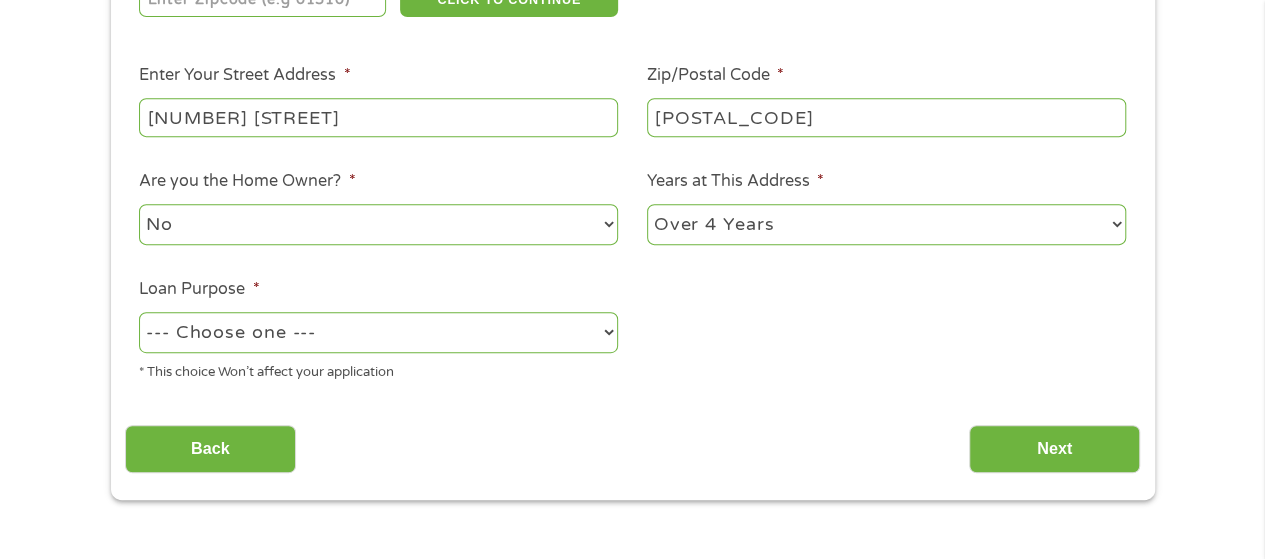 click on "--- Choose one --- Pay Bills Debt Consolidation Home Improvement Major Purchase Car Loan Short Term Cash Medical Expenses Other" at bounding box center (378, 332) 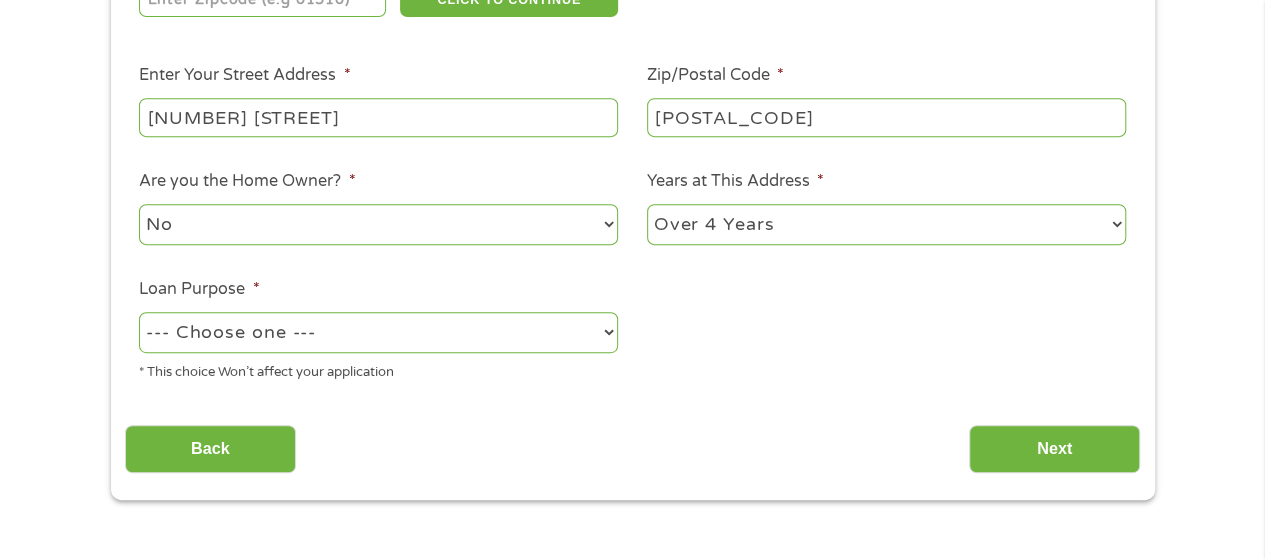 select on "other" 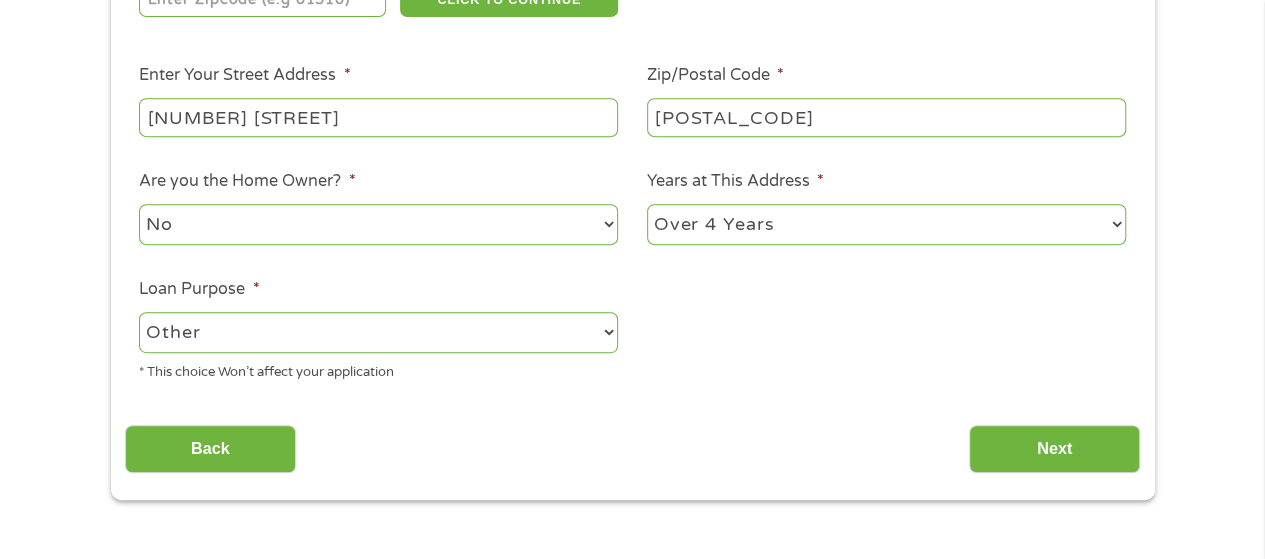 click on "--- Choose one --- Pay Bills Debt Consolidation Home Improvement Major Purchase Car Loan Short Term Cash Medical Expenses Other" at bounding box center (378, 332) 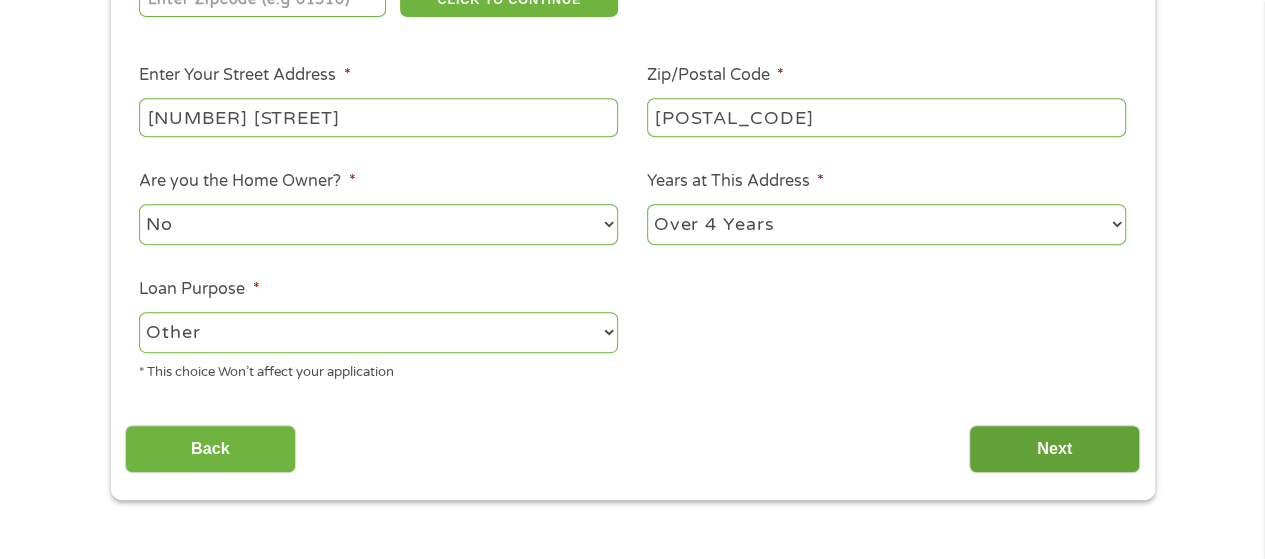 click on "Next" at bounding box center [1054, 449] 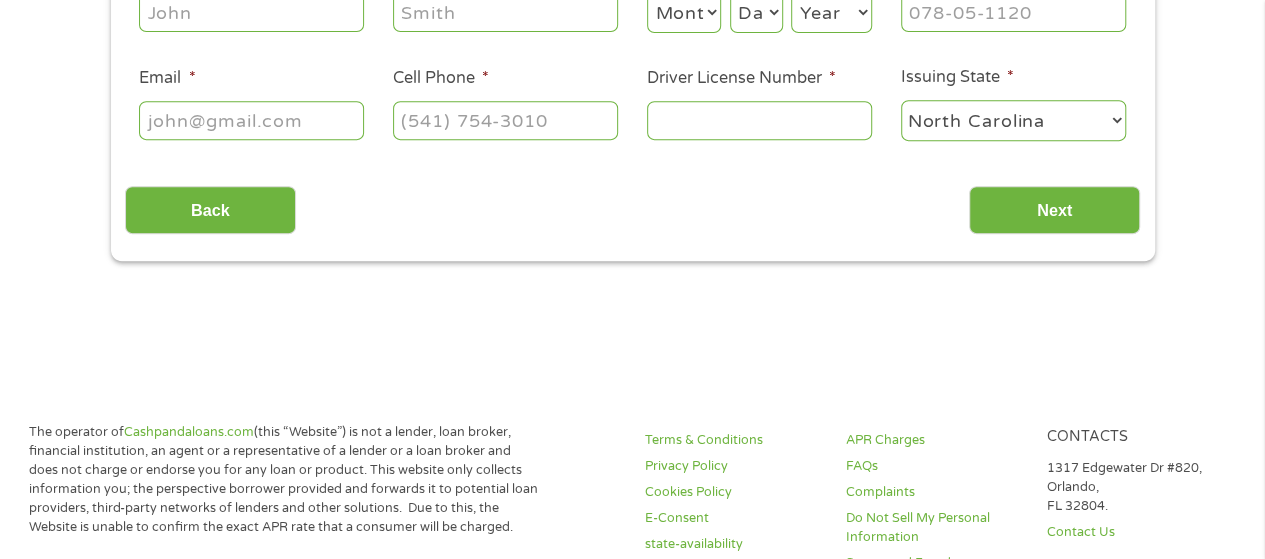 scroll, scrollTop: 8, scrollLeft: 8, axis: both 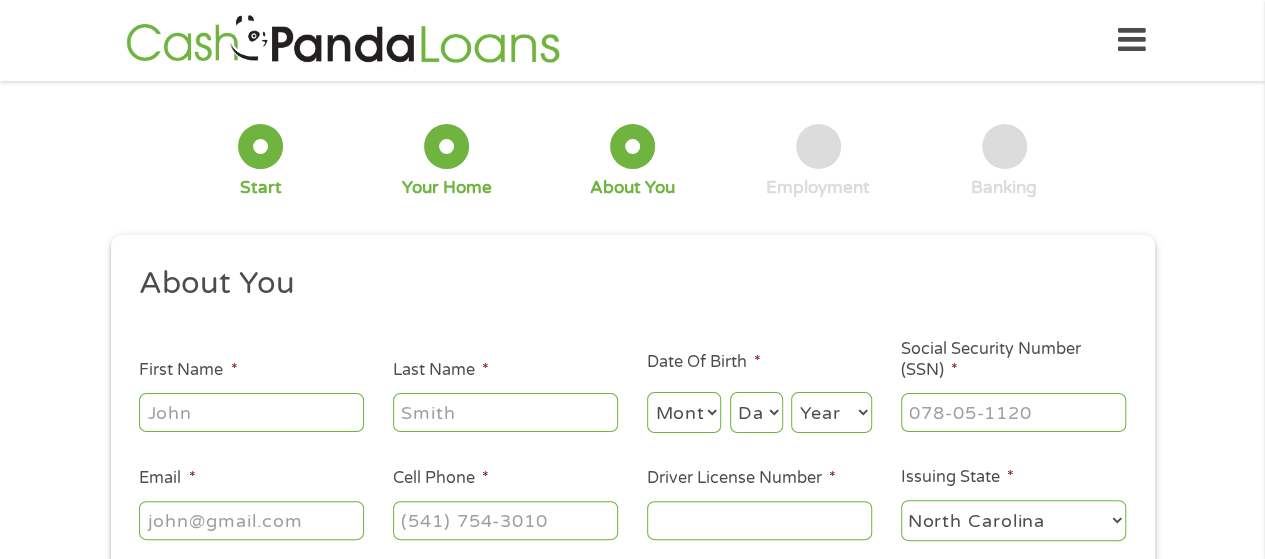 click on "First Name *" at bounding box center (251, 412) 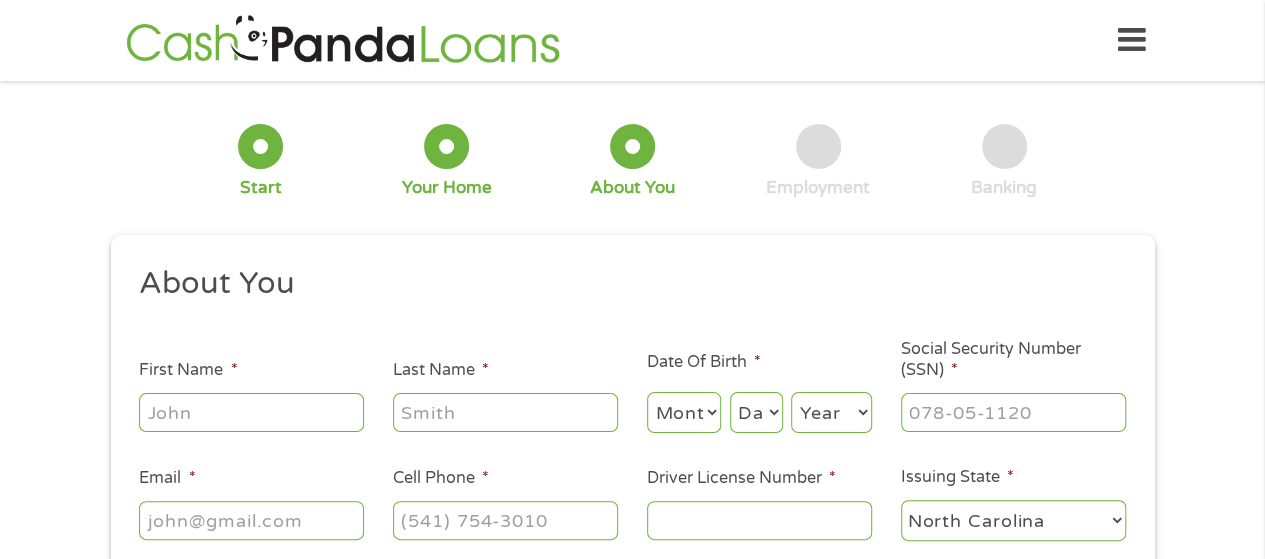 type on "[FIRST]" 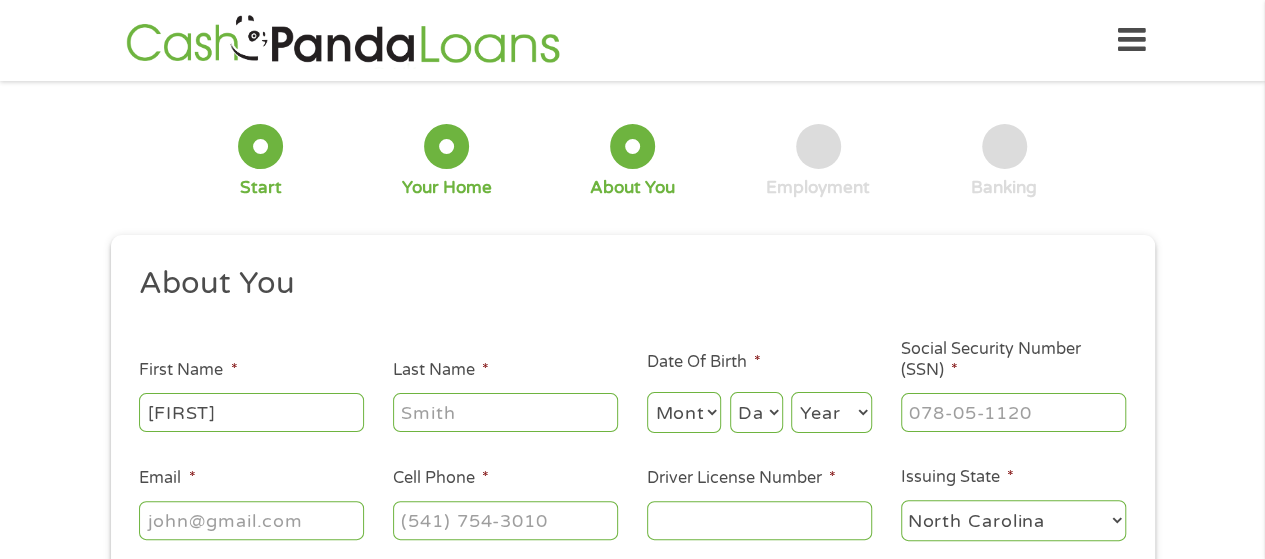 type on "[LAST]" 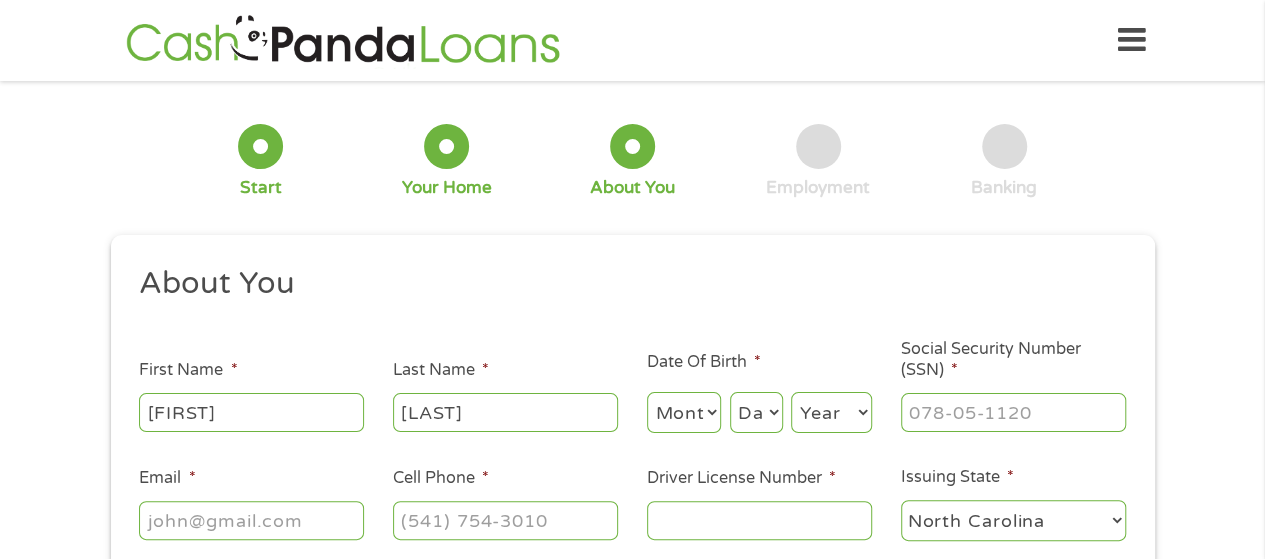 type on "[EMAIL]" 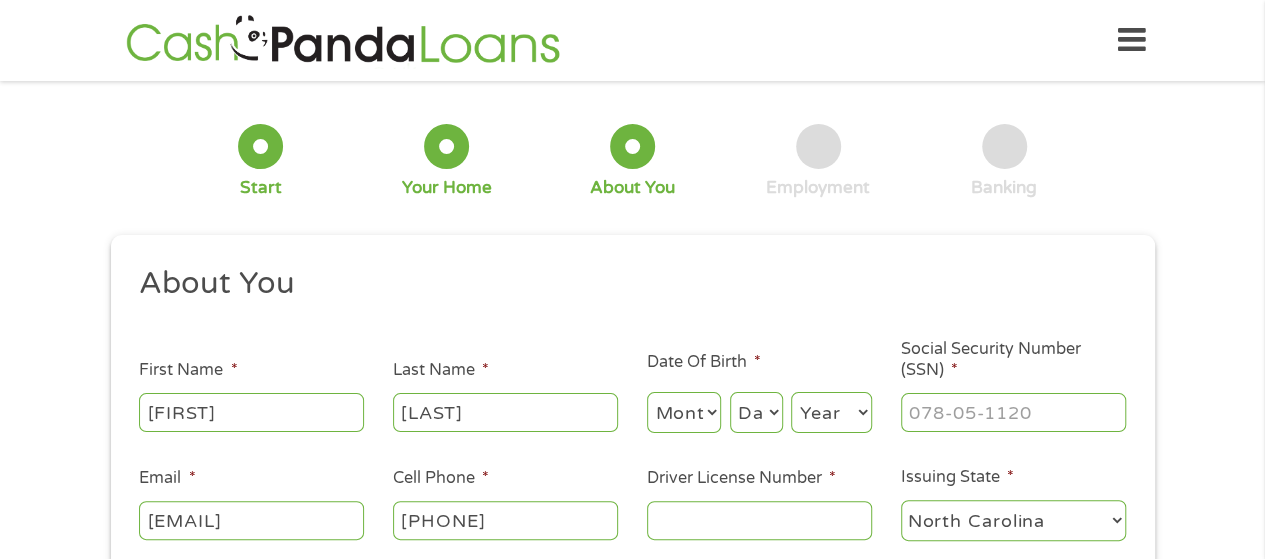 type on "[PHONE]" 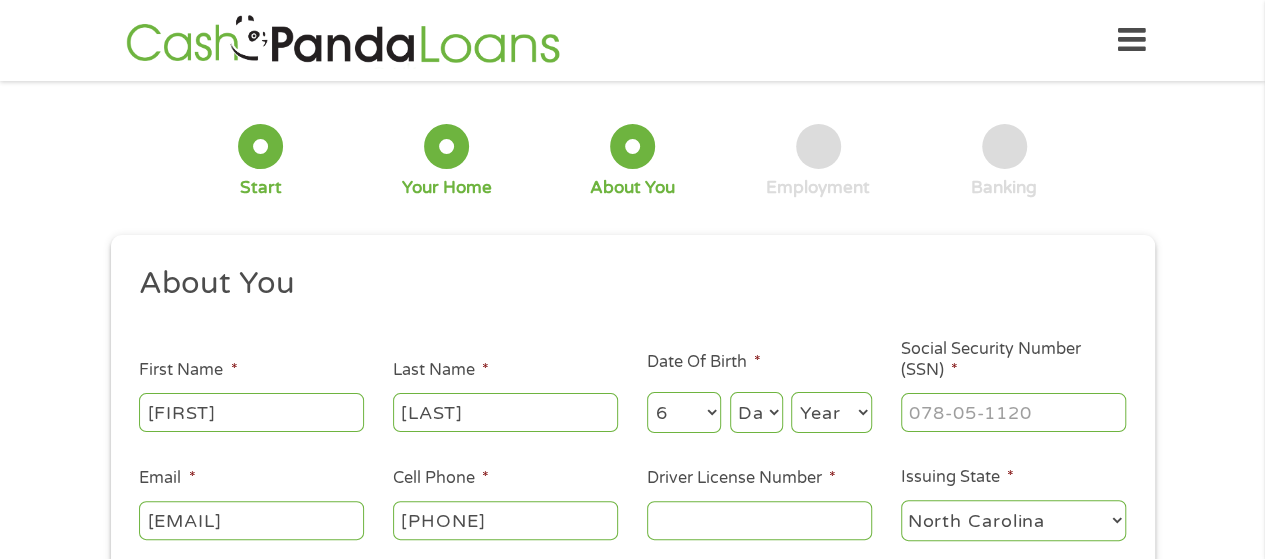 click on "Month 1 2 3 4 5 6 7 8 9 10 11 12" at bounding box center [684, 412] 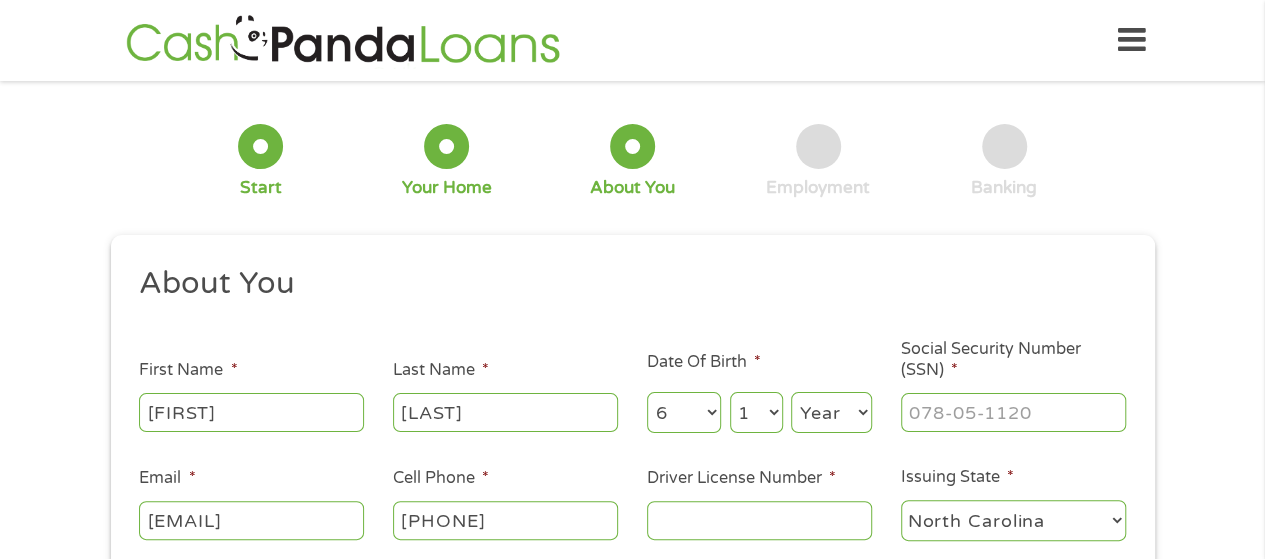 click on "Day 1 2 3 4 5 6 7 8 9 10 11 12 13 14 15 16 17 18 19 20 21 22 23 24 25 26 27 28 29 30 31" at bounding box center [756, 412] 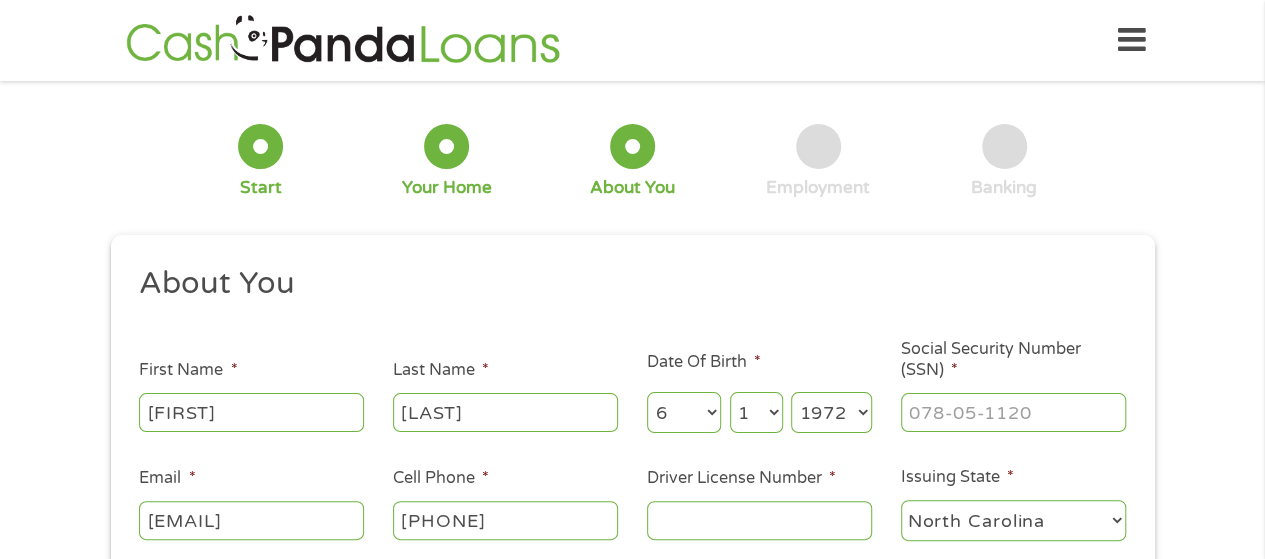 click on "Year 2007 2006 2005 2004 2003 2002 2001 2000 1999 1998 1997 1996 1995 1994 1993 1992 1991 1990 1989 1988 1987 1986 1985 1984 1983 1982 1981 1980 1979 1978 1977 1976 1975 1974 1973 1972 1971 1970 1969 1968 1967 1966 1965 1964 1963 1962 1961 1960 1959 1958 1957 1956 1955 1954 1953 1952 1951 1950 1949 1948 1947 1946 1945 1944 1943 1942 1941 1940 1939 1938 1937 1936 1935 1934 1933 1932 1931 1930 1929 1928 1927 1926 1925 1924 1923 1922 1921 1920" at bounding box center [831, 412] 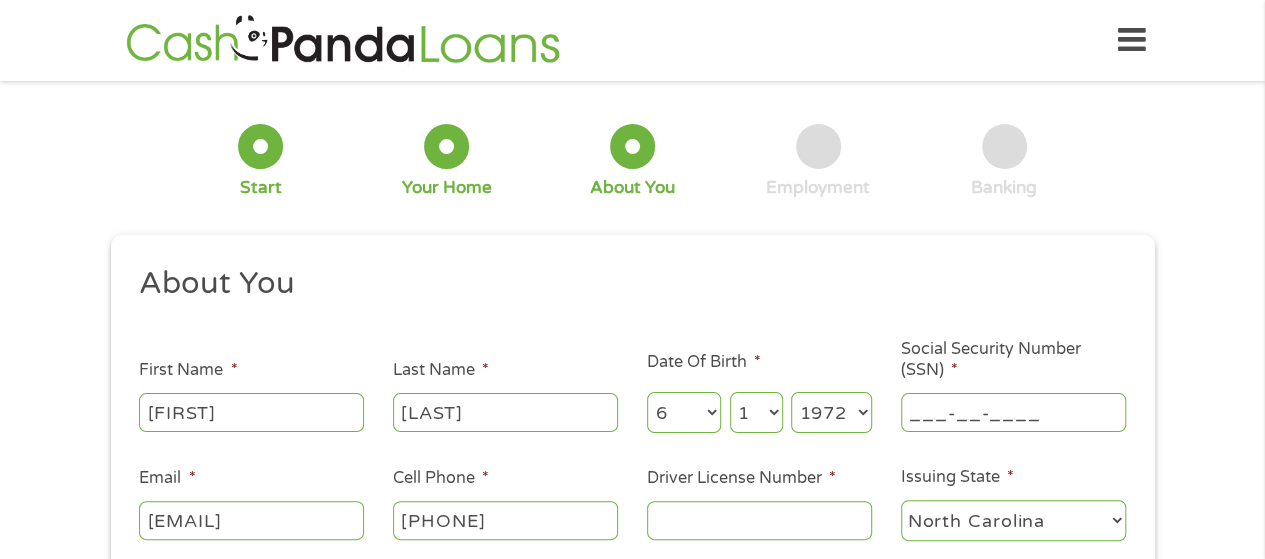 click on "___-__-____" at bounding box center (1013, 412) 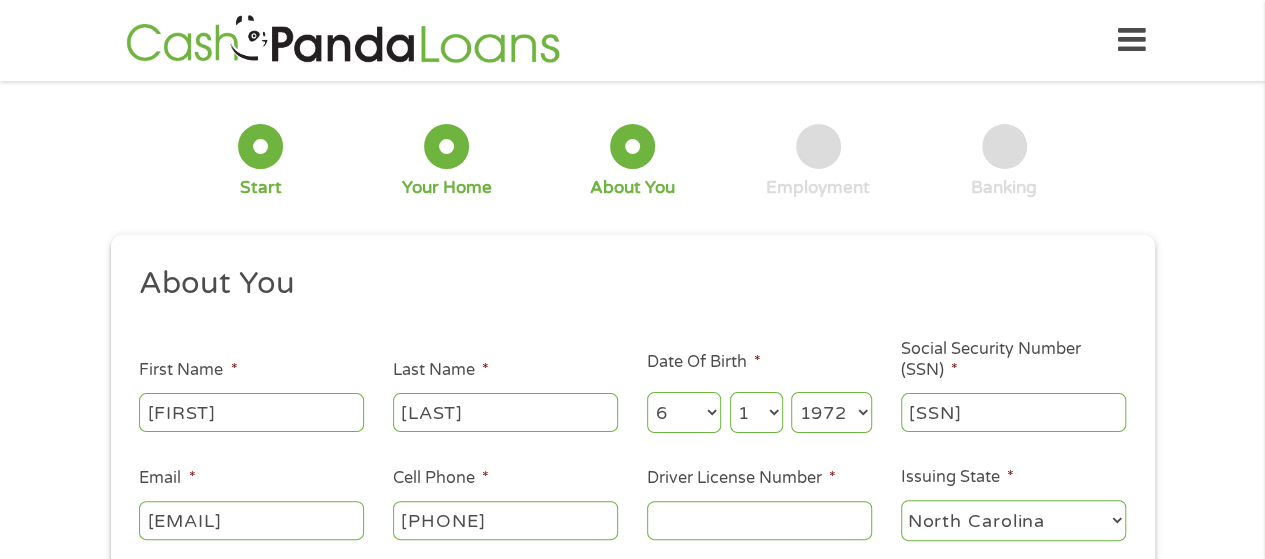 type on "[SSN]" 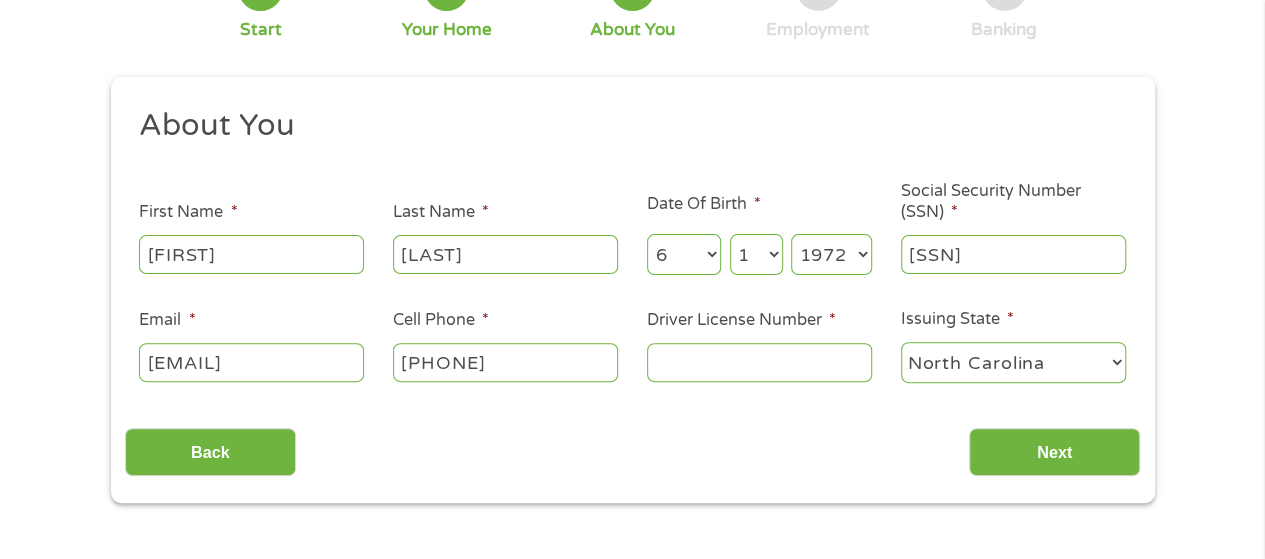 scroll, scrollTop: 200, scrollLeft: 0, axis: vertical 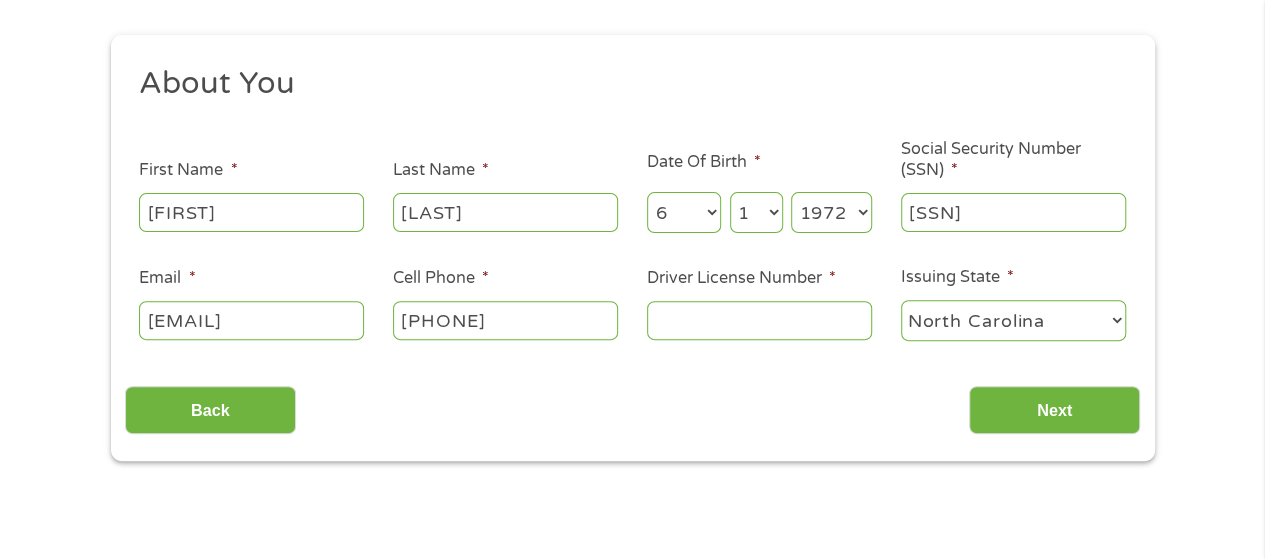 click on "Driver License Number *" at bounding box center (759, 320) 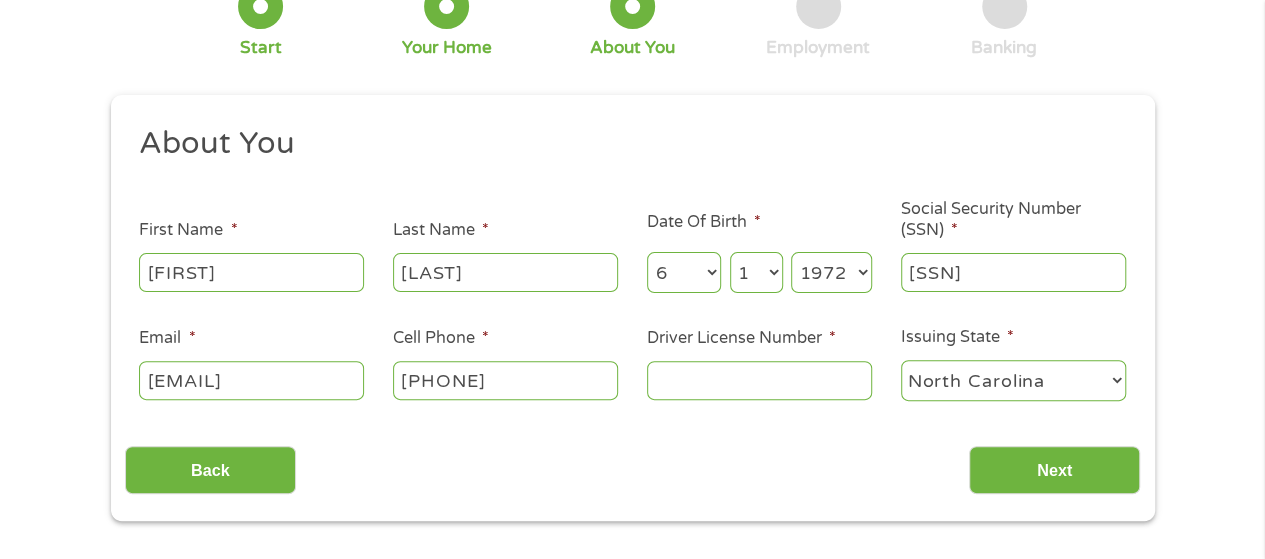 scroll, scrollTop: 100, scrollLeft: 0, axis: vertical 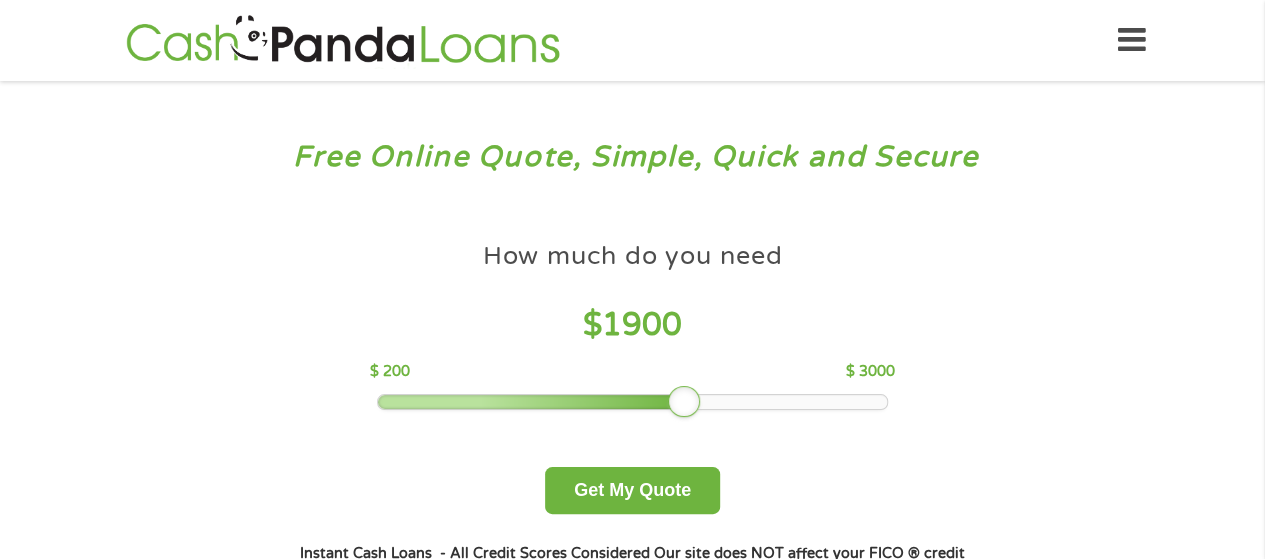 drag, startPoint x: 517, startPoint y: 403, endPoint x: 684, endPoint y: 405, distance: 167.01198 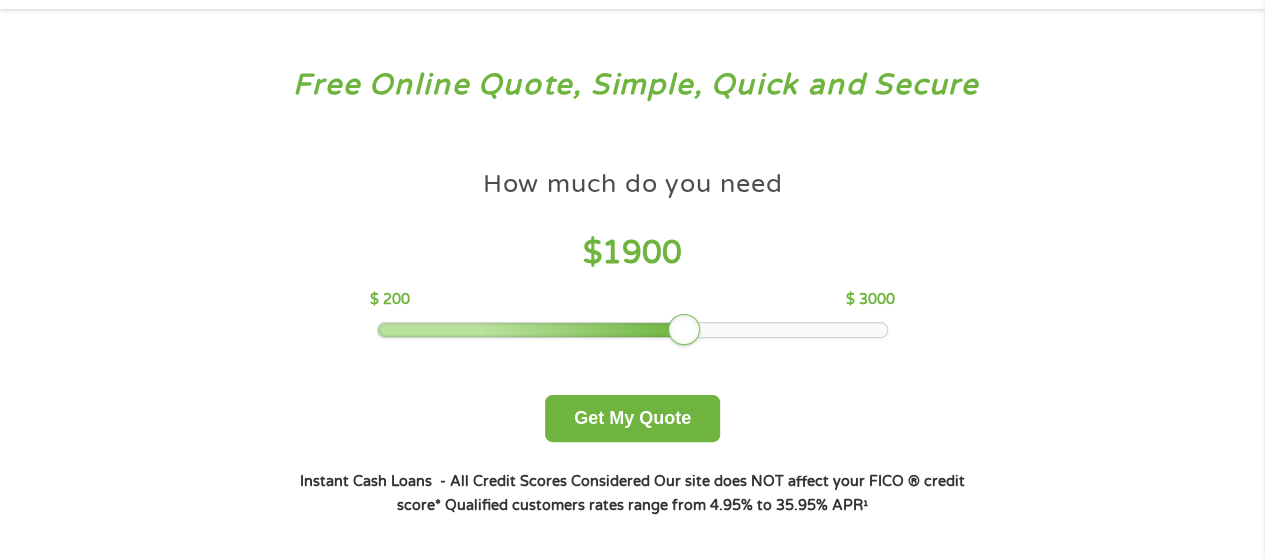 scroll, scrollTop: 100, scrollLeft: 0, axis: vertical 